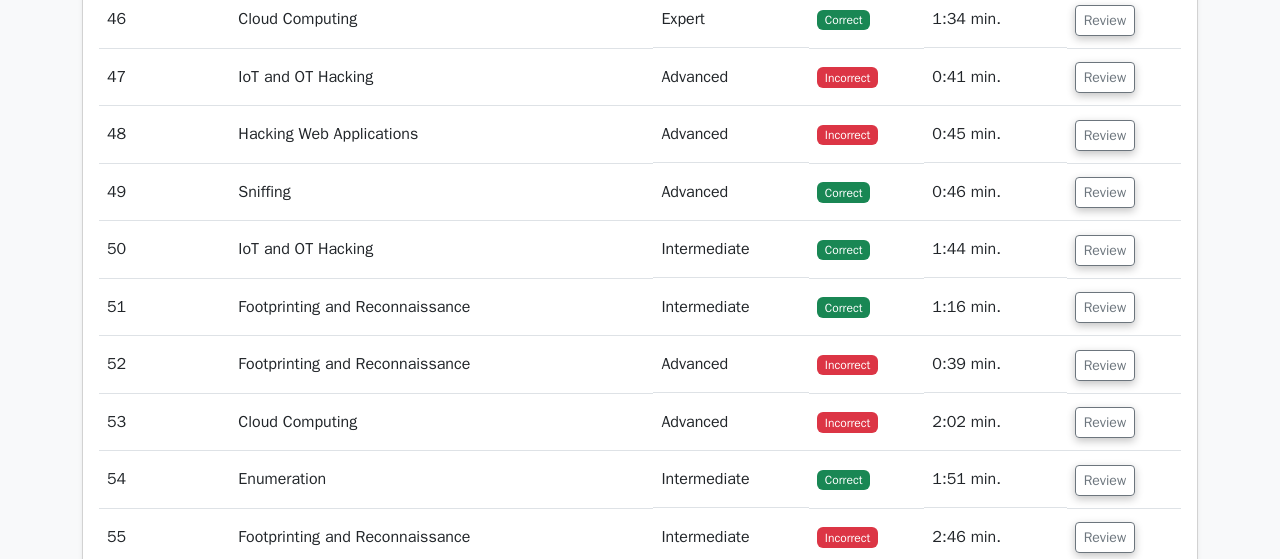 scroll, scrollTop: 10502, scrollLeft: 0, axis: vertical 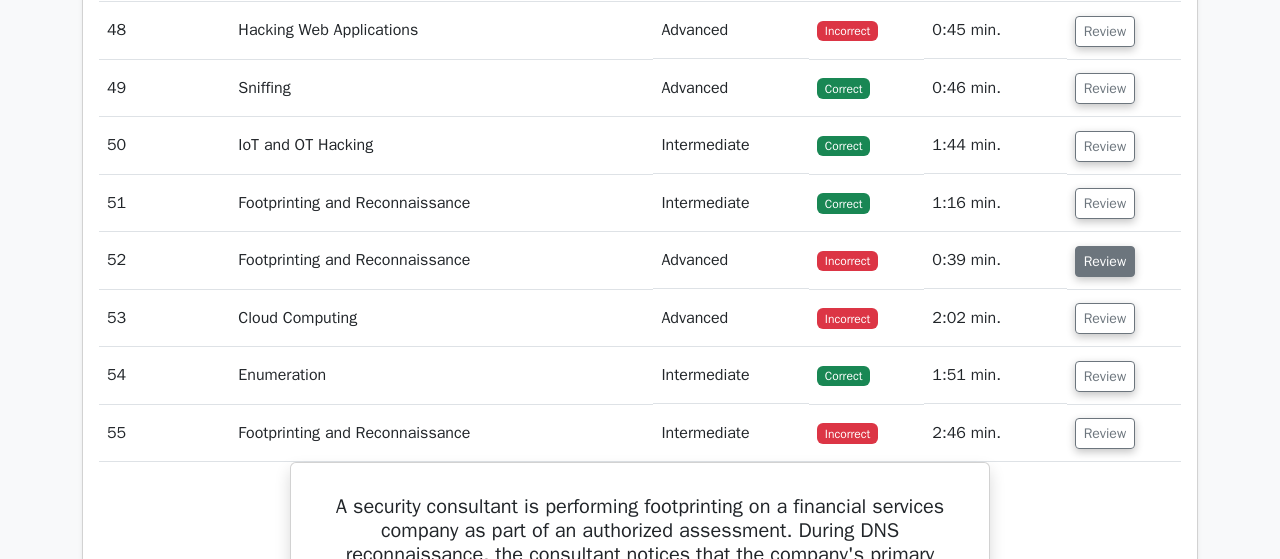 click on "Review" at bounding box center (1105, 261) 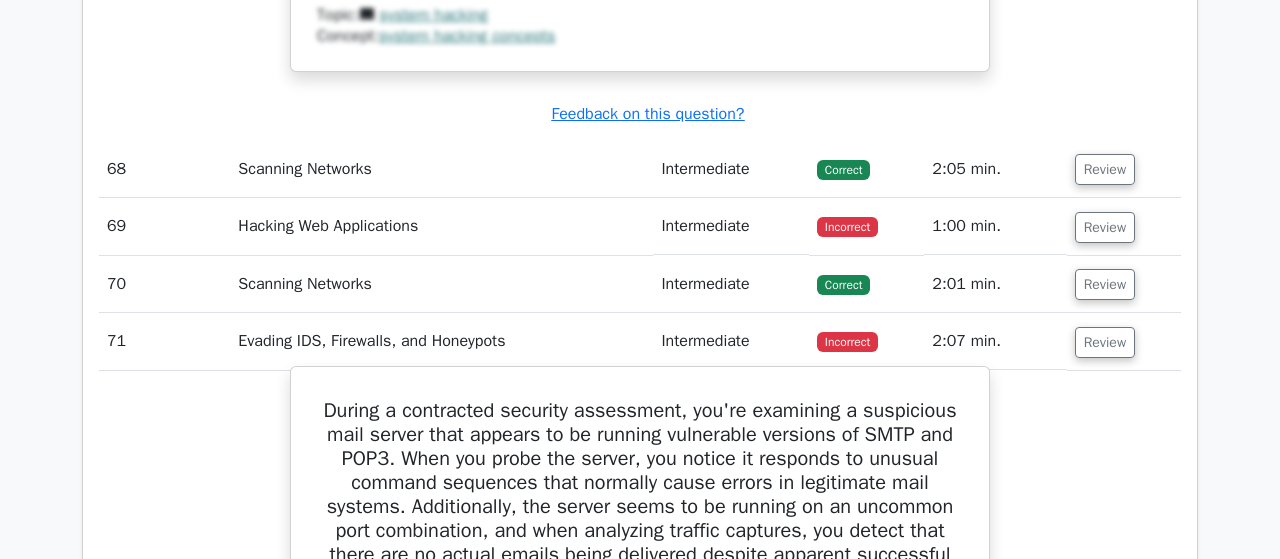scroll, scrollTop: 16222, scrollLeft: 0, axis: vertical 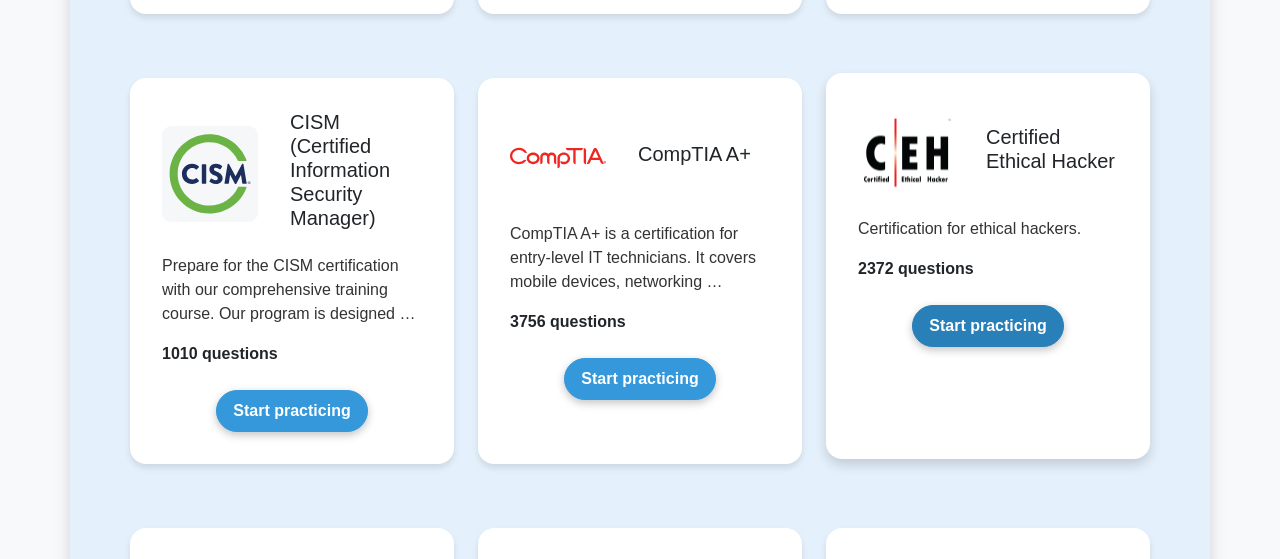 click on "Start practicing" at bounding box center [987, 326] 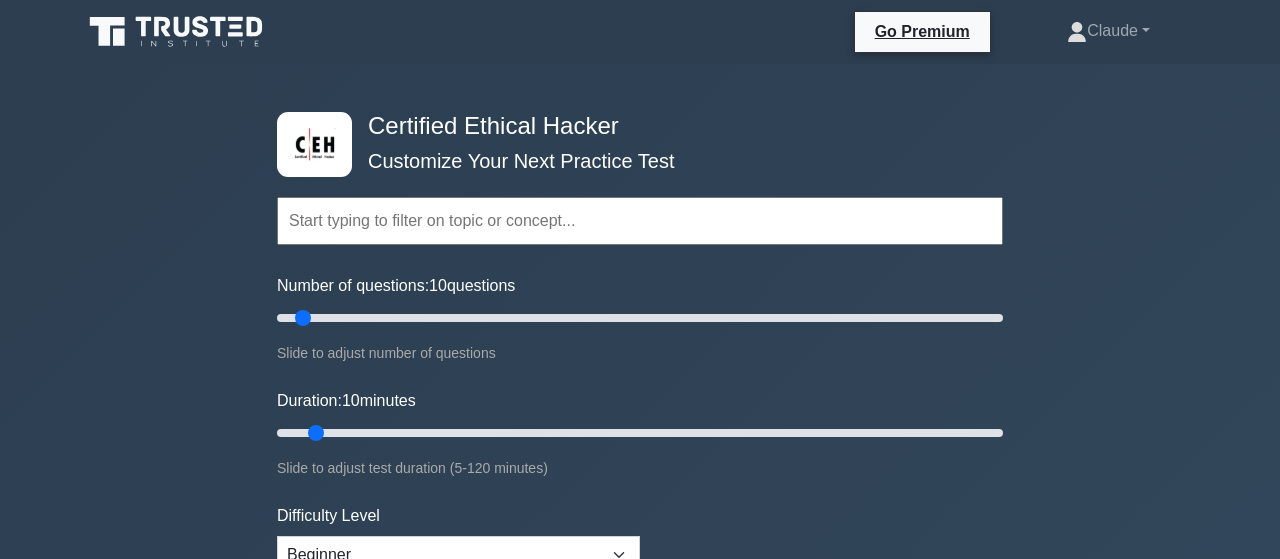 scroll, scrollTop: 0, scrollLeft: 0, axis: both 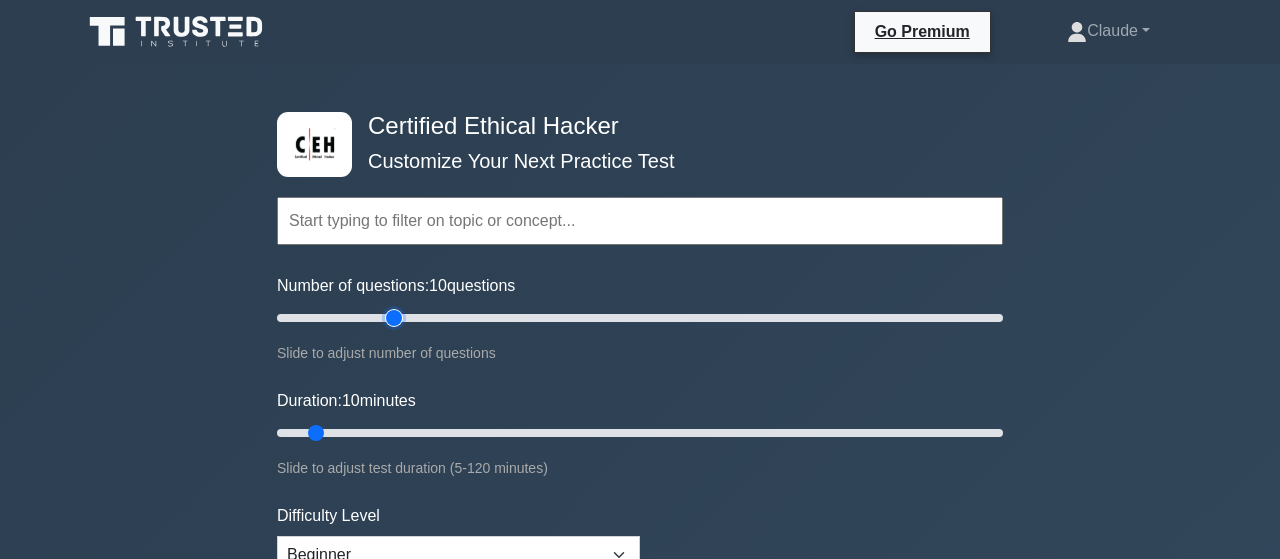 click on "Number of questions:  10  questions" at bounding box center (640, 318) 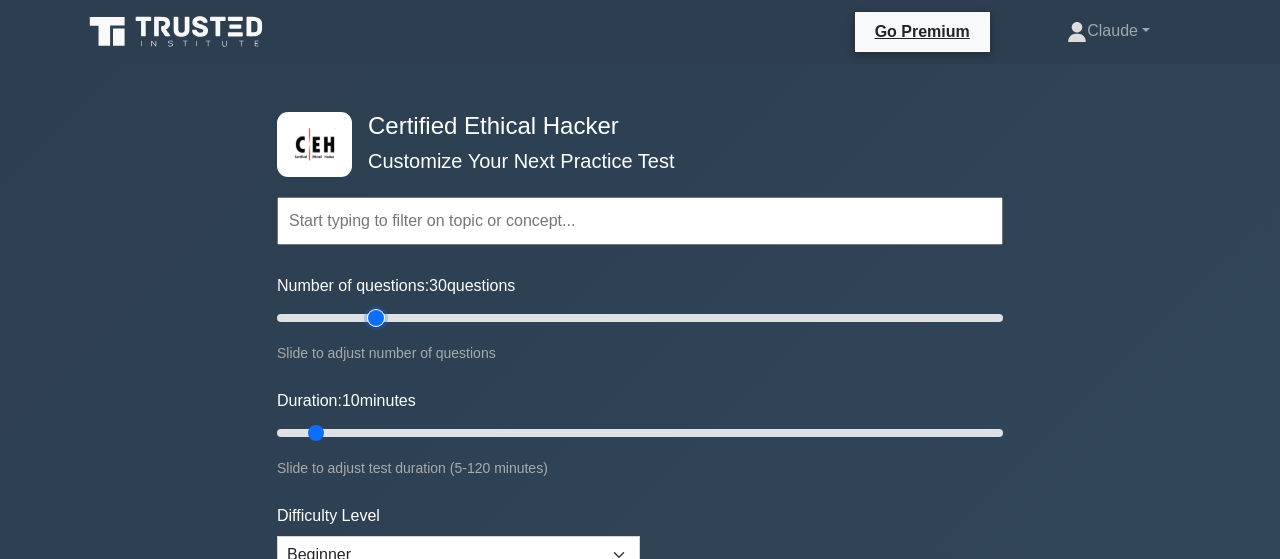type on "30" 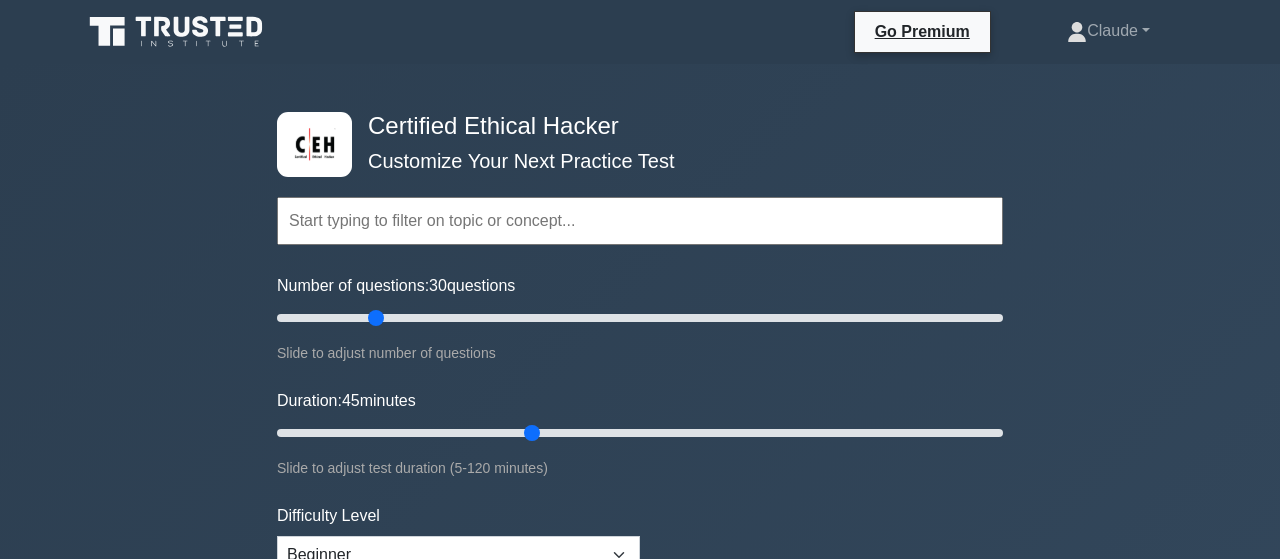 drag, startPoint x: 343, startPoint y: 430, endPoint x: 526, endPoint y: 464, distance: 186.13167 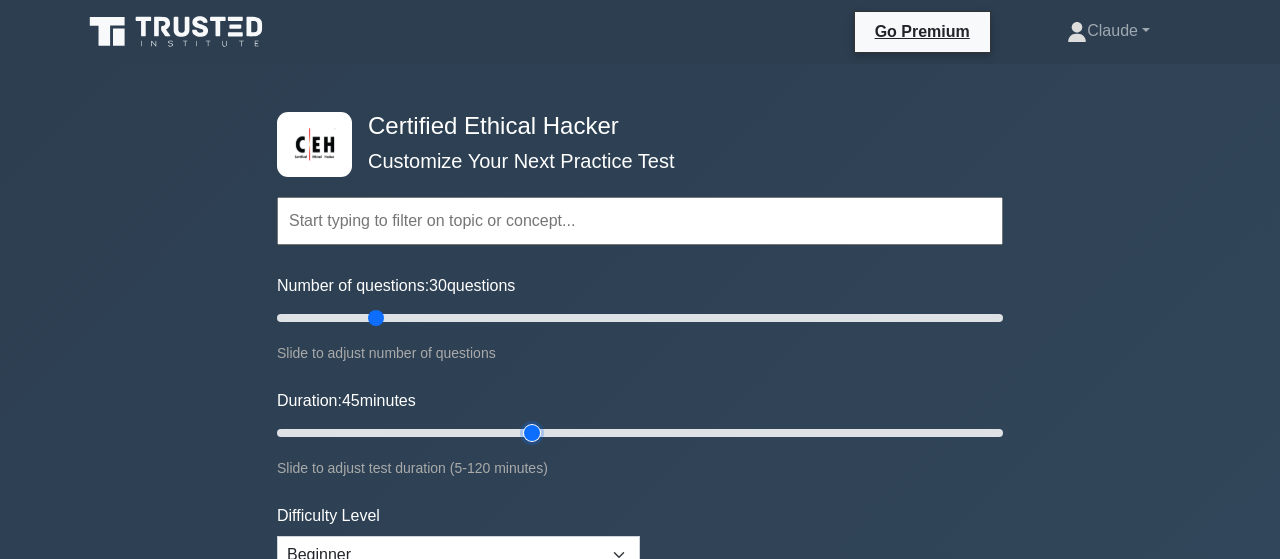 type on "45" 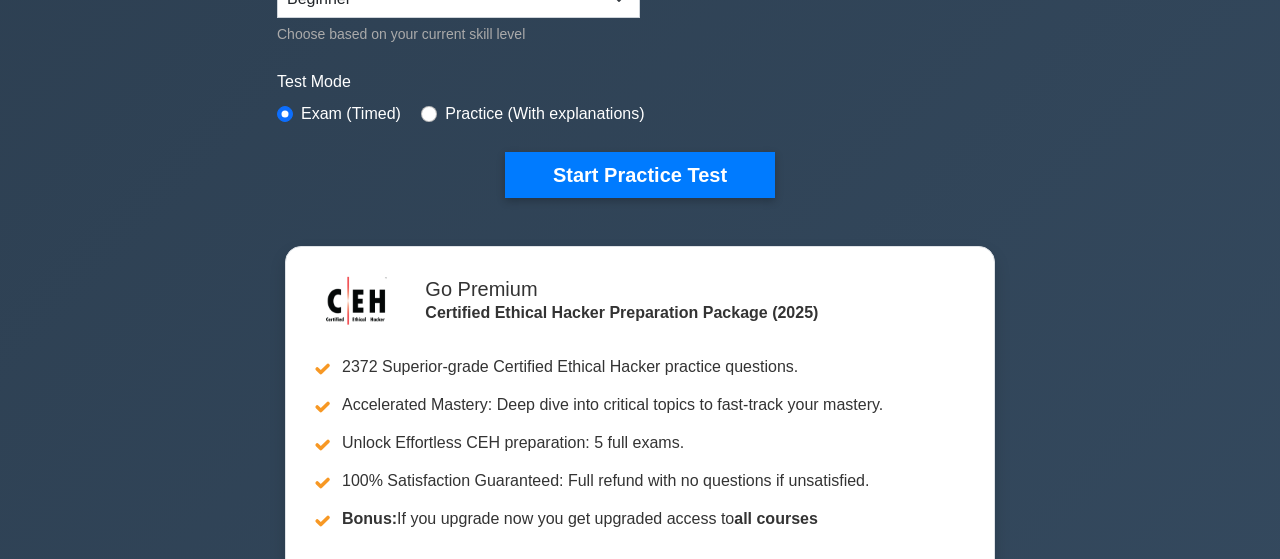 scroll, scrollTop: 520, scrollLeft: 0, axis: vertical 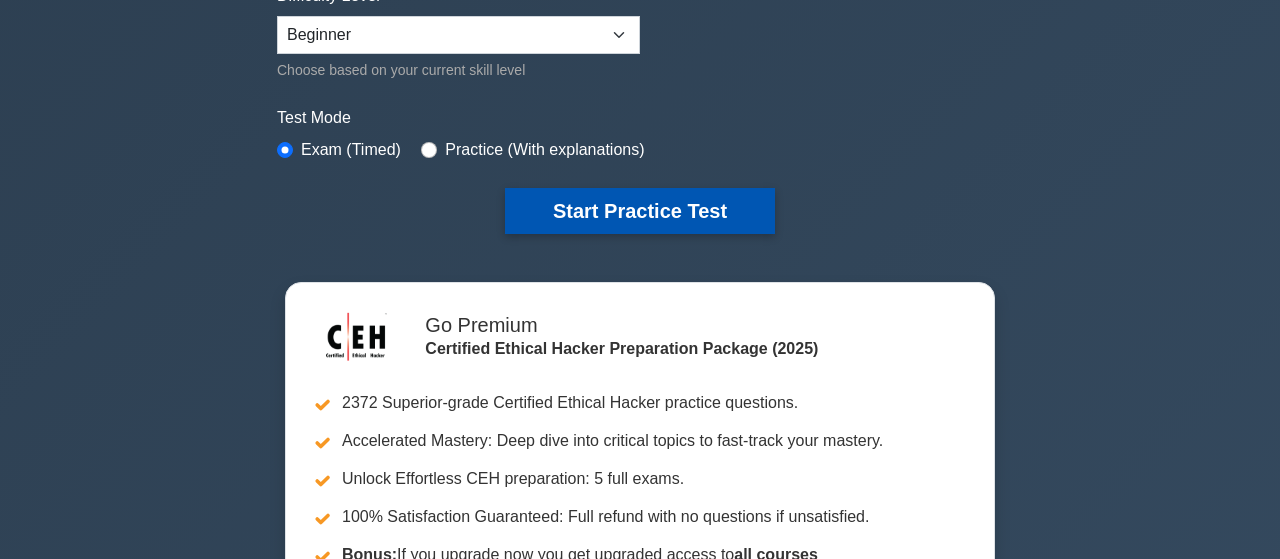 drag, startPoint x: 667, startPoint y: 215, endPoint x: 687, endPoint y: 213, distance: 20.09975 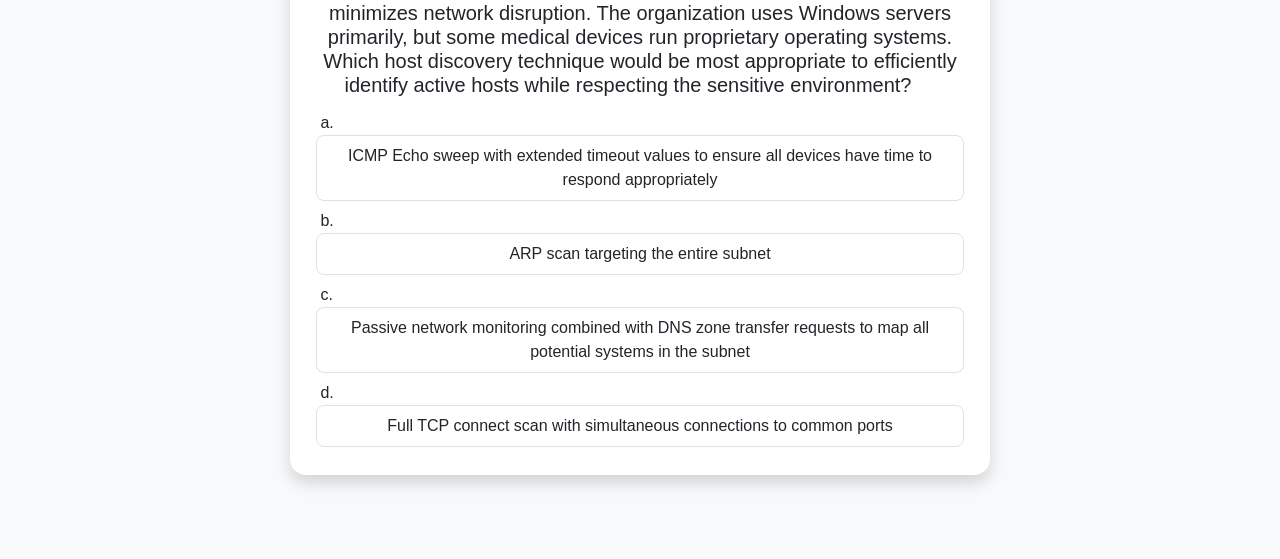 scroll, scrollTop: 208, scrollLeft: 0, axis: vertical 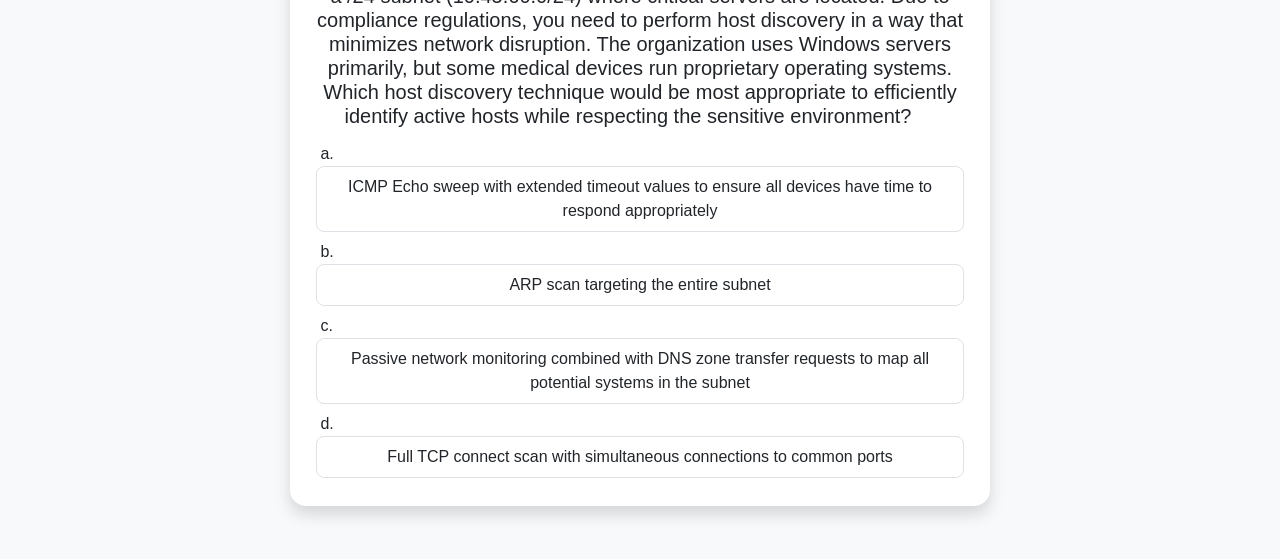 click on "Passive network monitoring combined with DNS zone transfer requests to map all potential systems in the subnet" at bounding box center (640, 371) 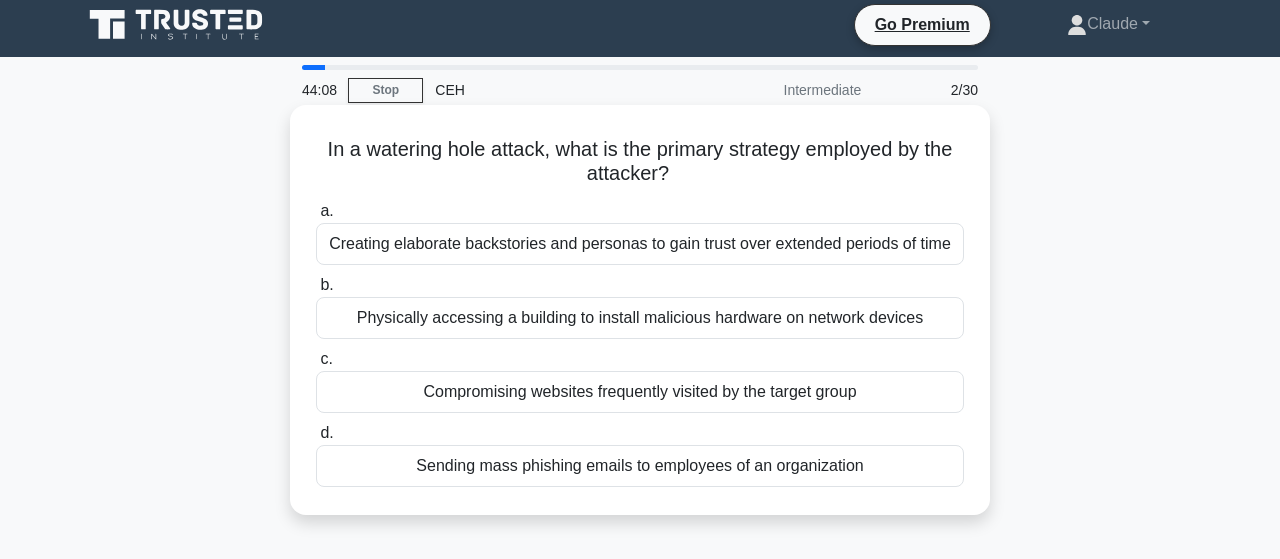 scroll, scrollTop: 0, scrollLeft: 0, axis: both 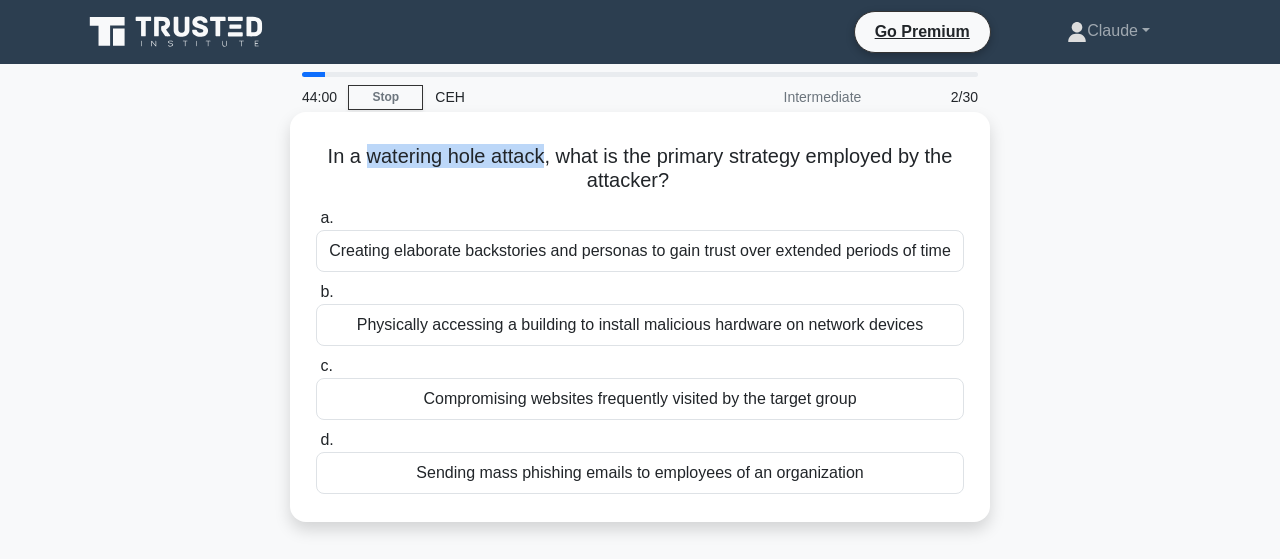 drag, startPoint x: 542, startPoint y: 156, endPoint x: 369, endPoint y: 153, distance: 173.02602 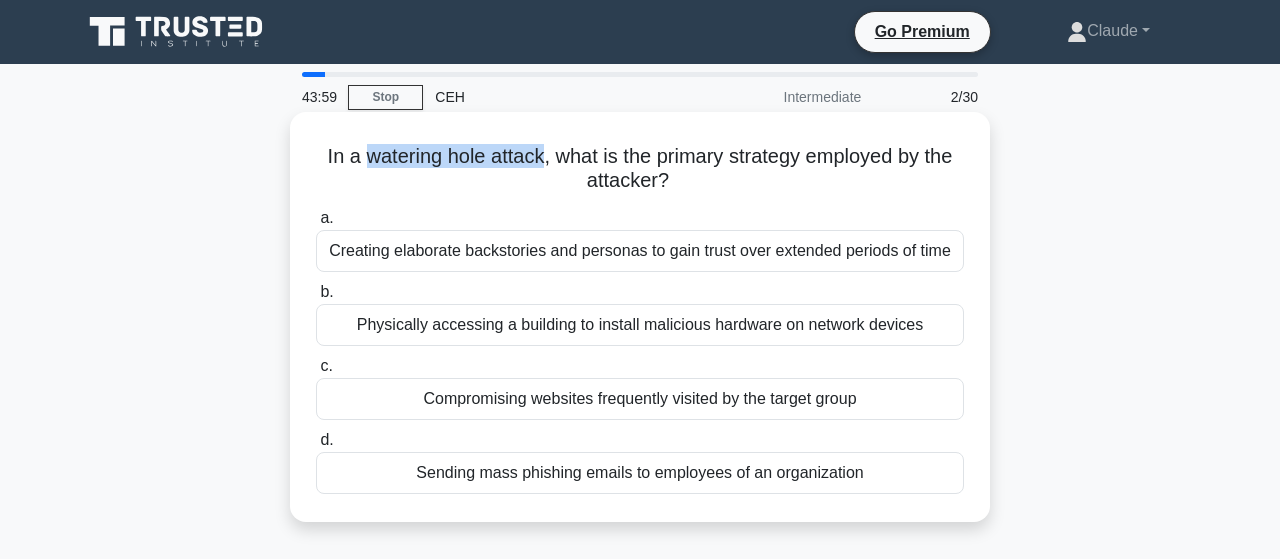 copy on "watering hole attack" 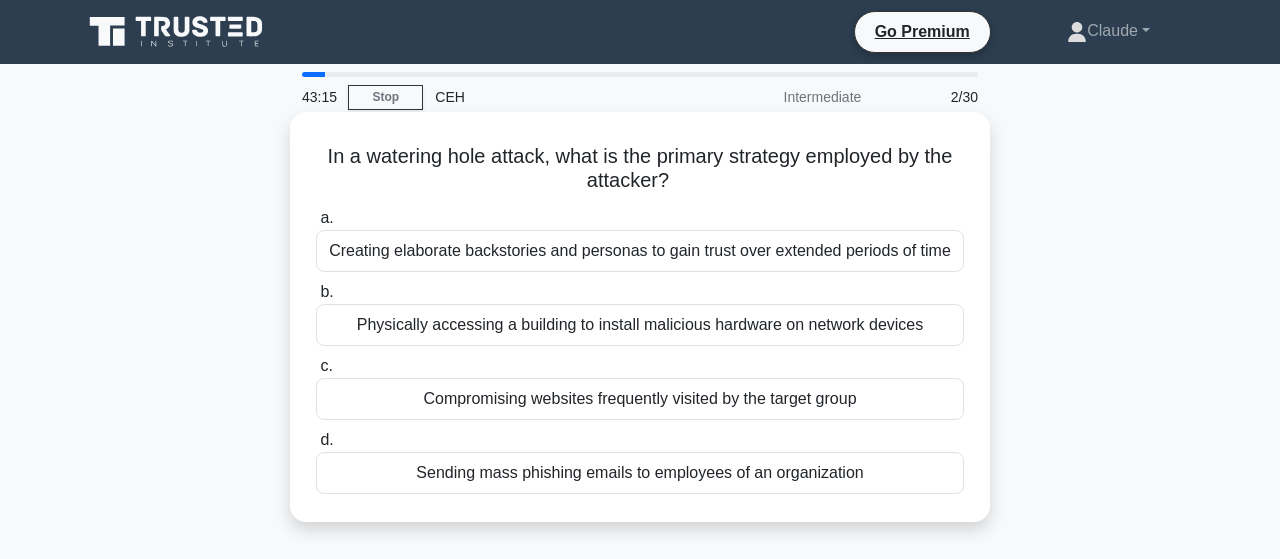click on "Compromising websites frequently visited by the target group" at bounding box center (640, 399) 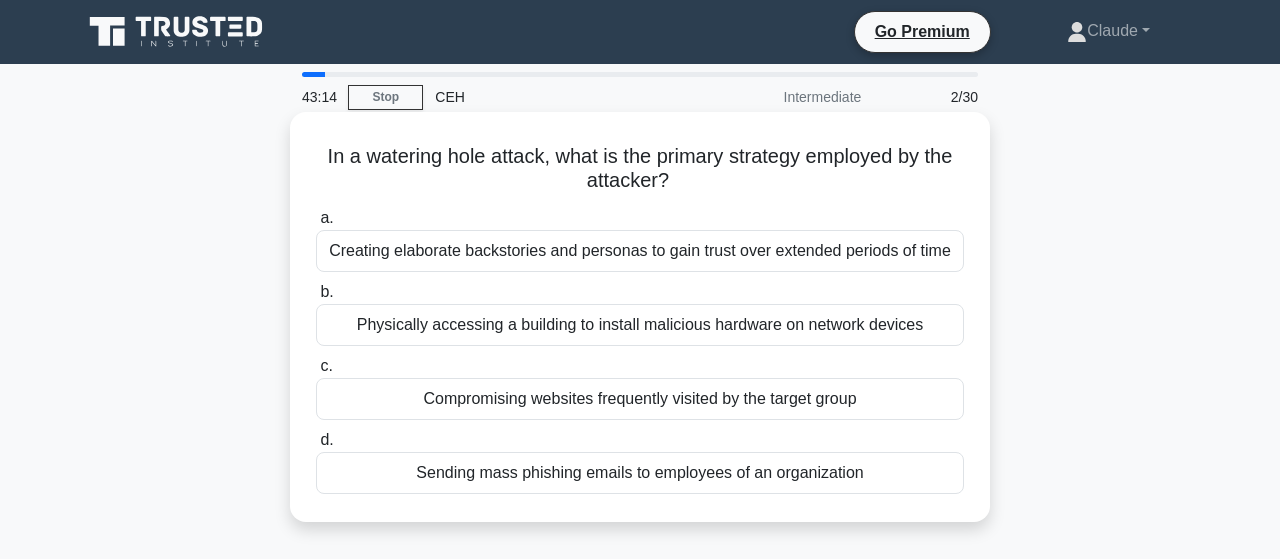 click on "Compromising websites frequently visited by the target group" at bounding box center [640, 399] 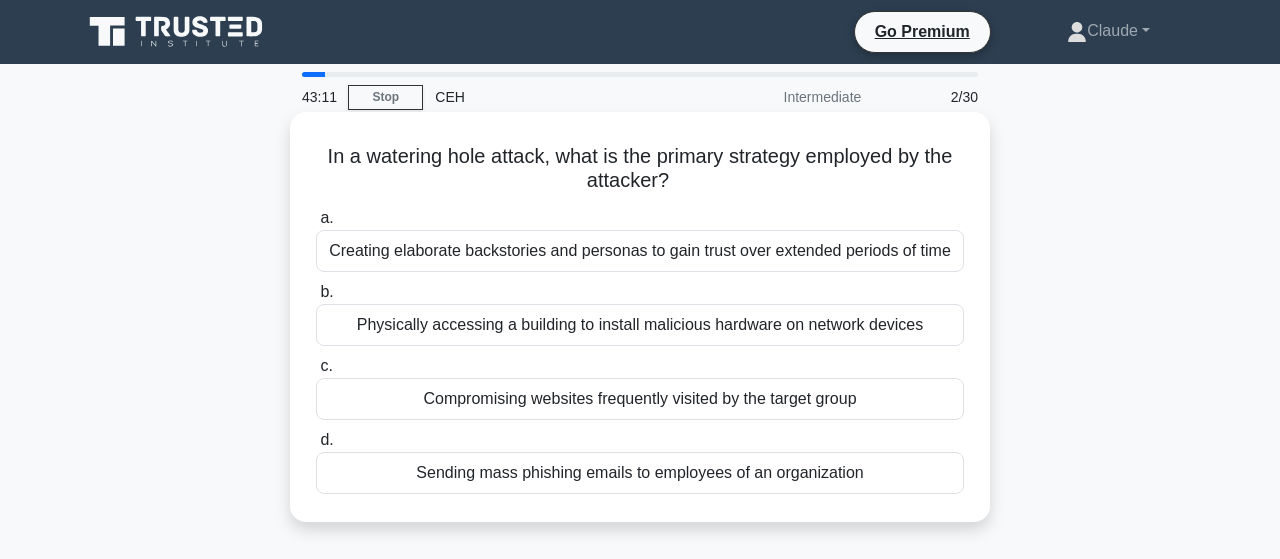 click on "Compromising websites frequently visited by the target group" at bounding box center [640, 399] 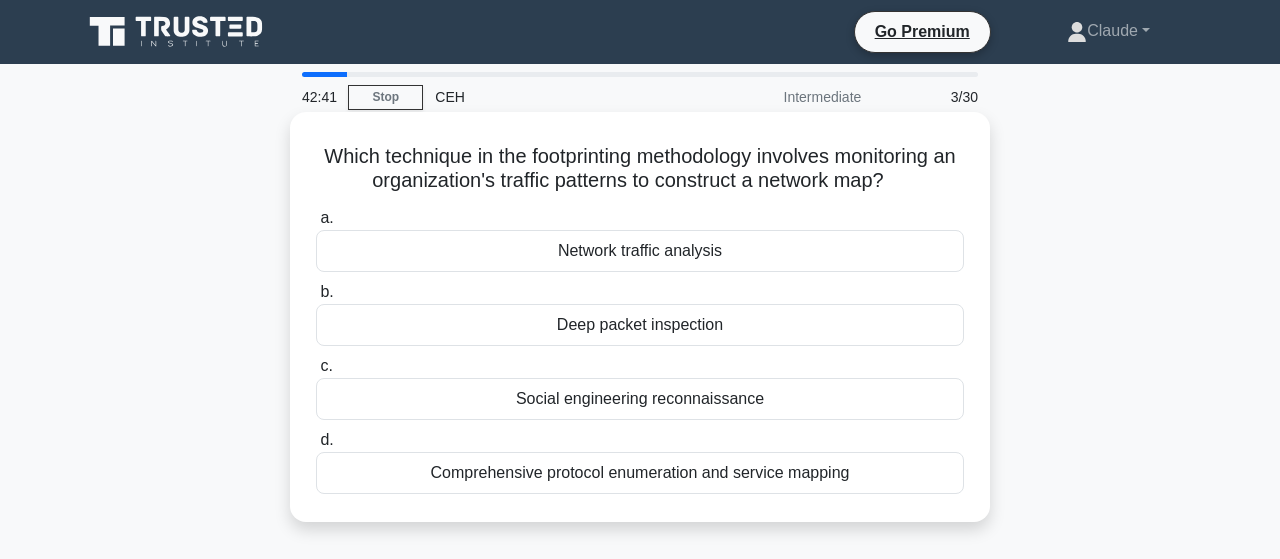 click on "Network traffic analysis" at bounding box center (640, 251) 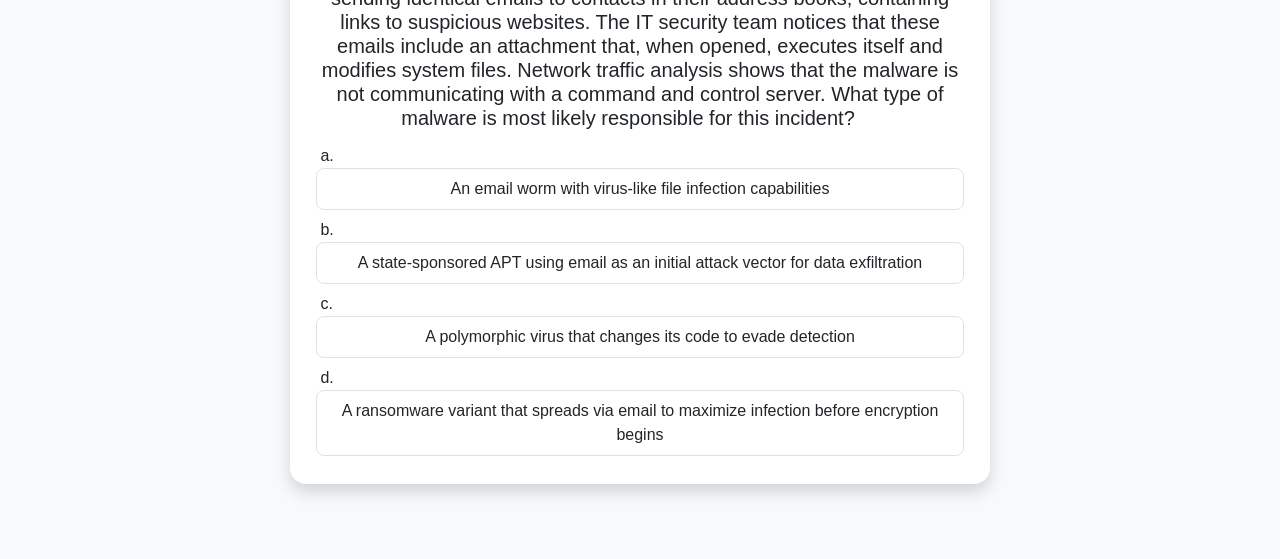 scroll, scrollTop: 104, scrollLeft: 0, axis: vertical 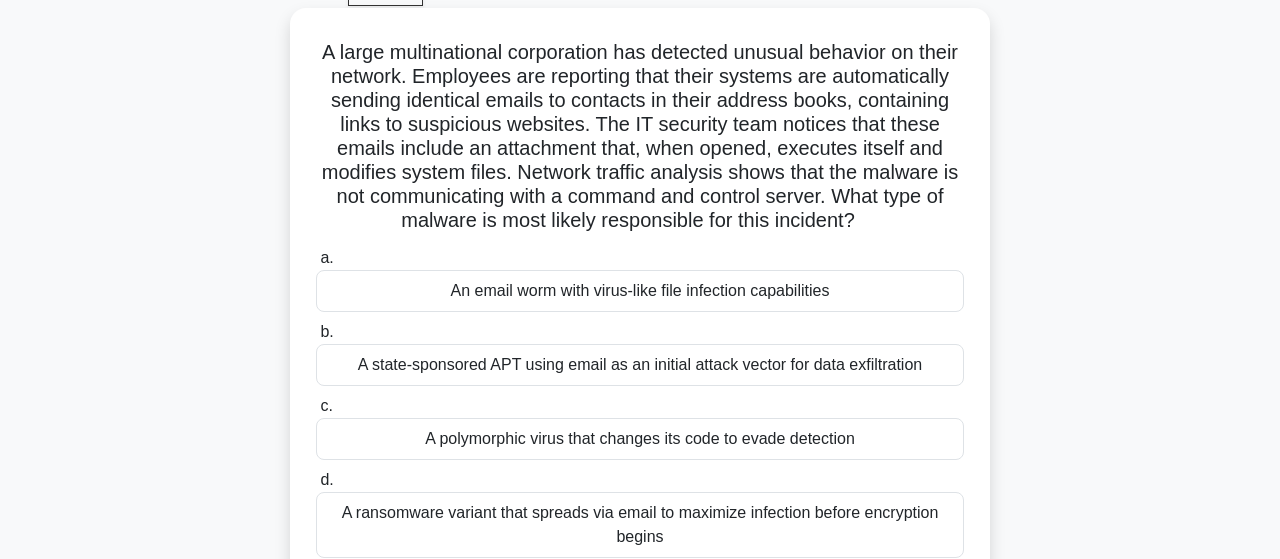 click on "An email worm with virus-like file infection capabilities" at bounding box center (640, 291) 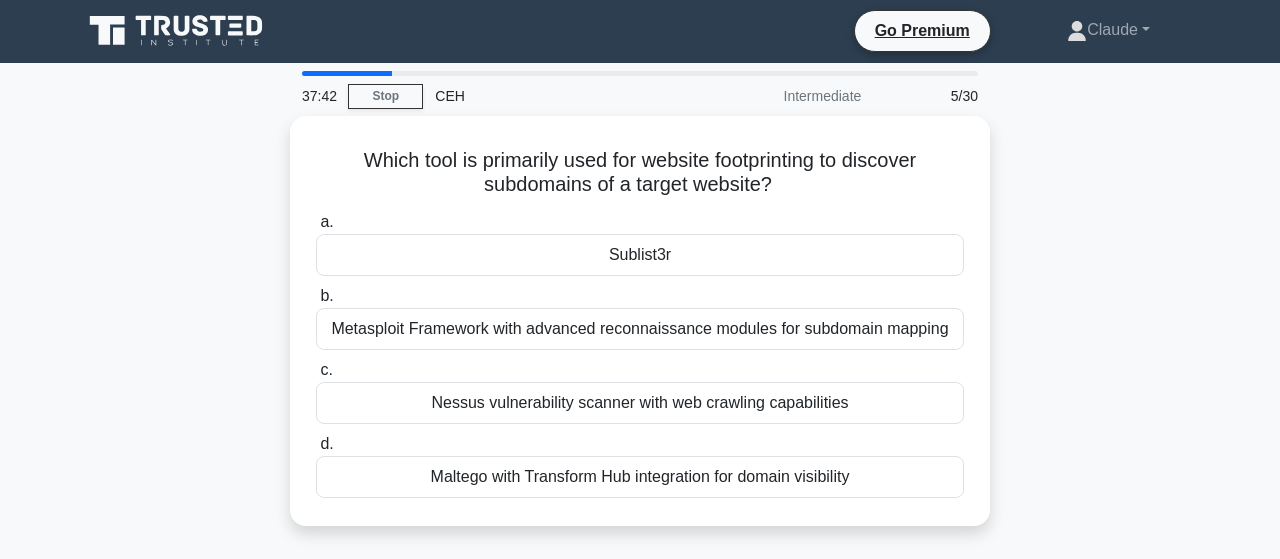 scroll, scrollTop: 0, scrollLeft: 0, axis: both 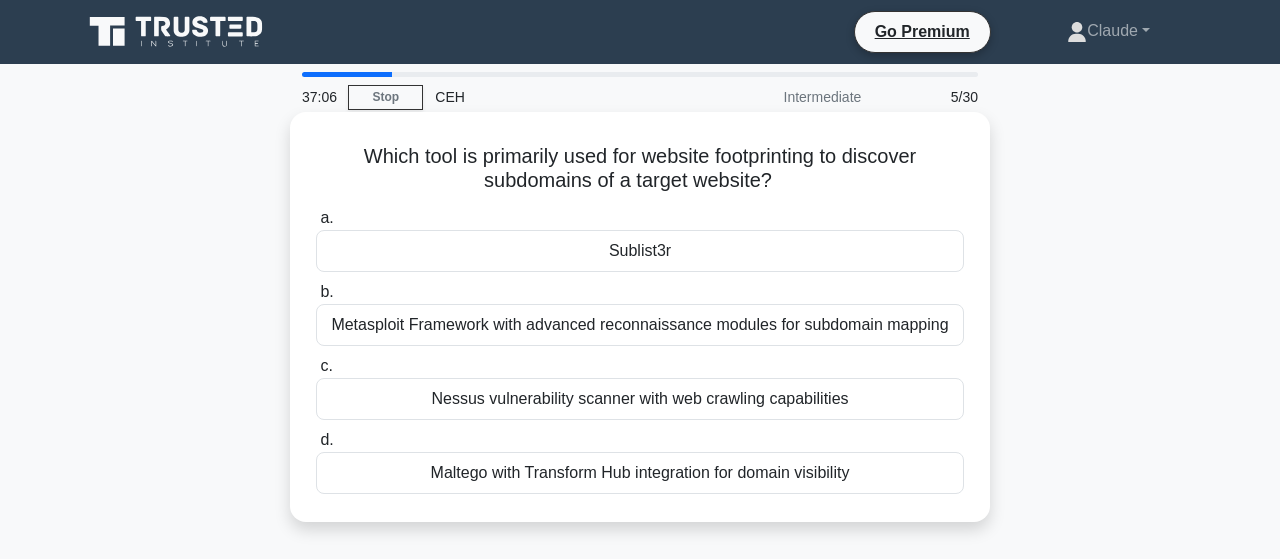 drag, startPoint x: 362, startPoint y: 155, endPoint x: 873, endPoint y: 501, distance: 617.11993 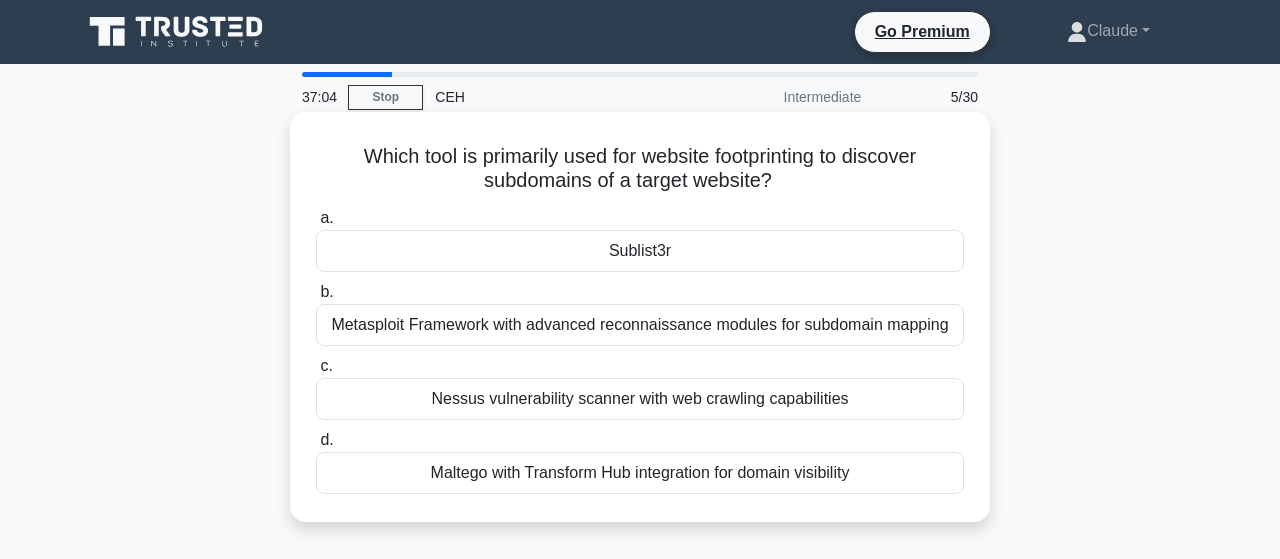 copy on "a.
Sublist3r
b.
Metasploit Framework with advanced reconnaissance modules for subdomain mapping
c.
Nessus vulnerability scanner with web crawling capabilities
d.
Maltego with Transform Hub integration for domain visibility" 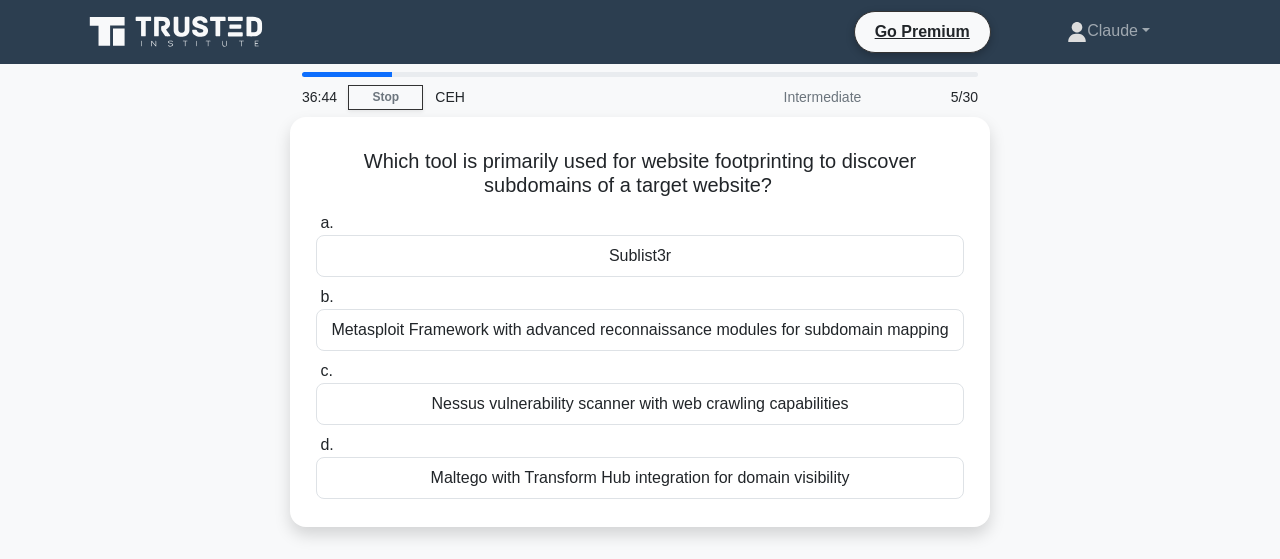 click on "Which tool is primarily used for website footprinting to discover subdomains of a target website?
.spinner_0XTQ{transform-origin:center;animation:spinner_y6GP .75s linear infinite}@keyframes spinner_y6GP{100%{transform:rotate(360deg)}}
a.
Sublist3r
b. c. d." at bounding box center [640, 334] 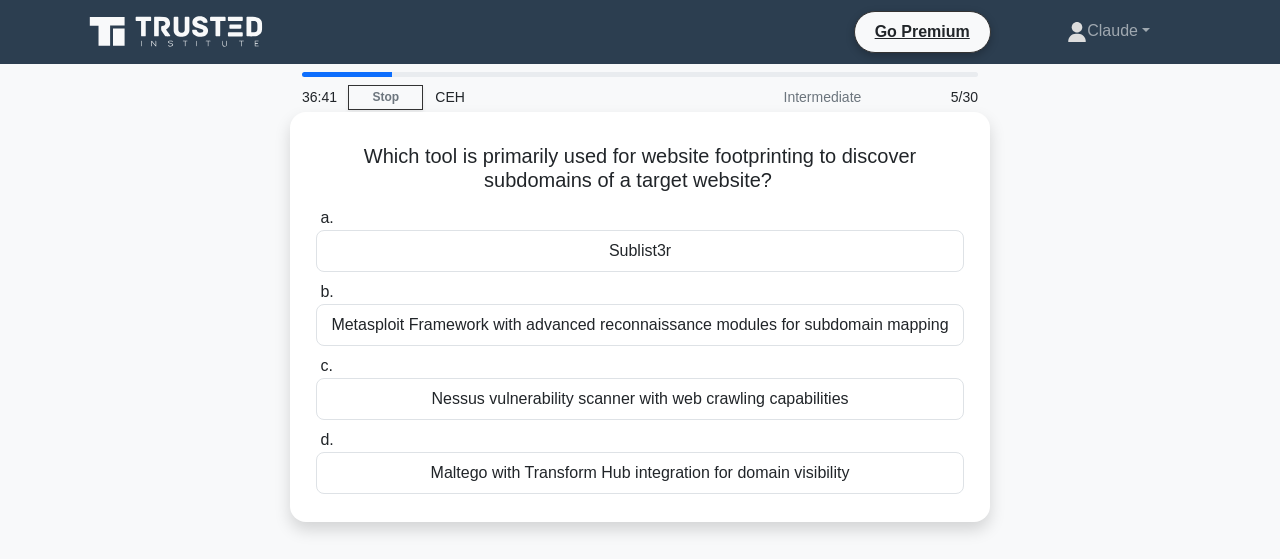 click on "Sublist3r" at bounding box center [640, 251] 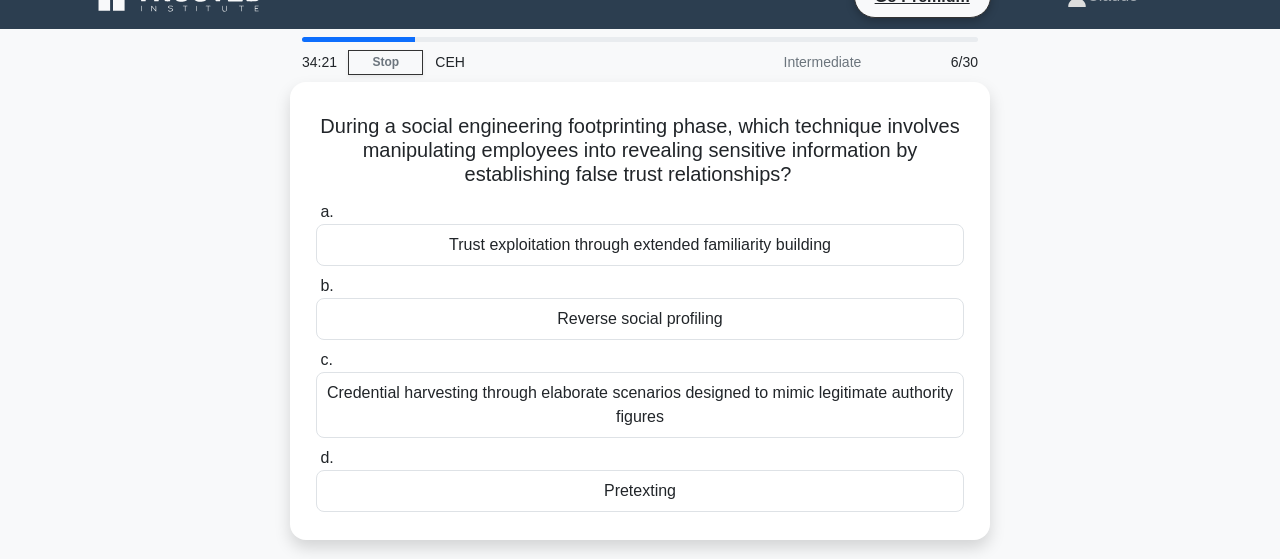 scroll, scrollTop: 0, scrollLeft: 0, axis: both 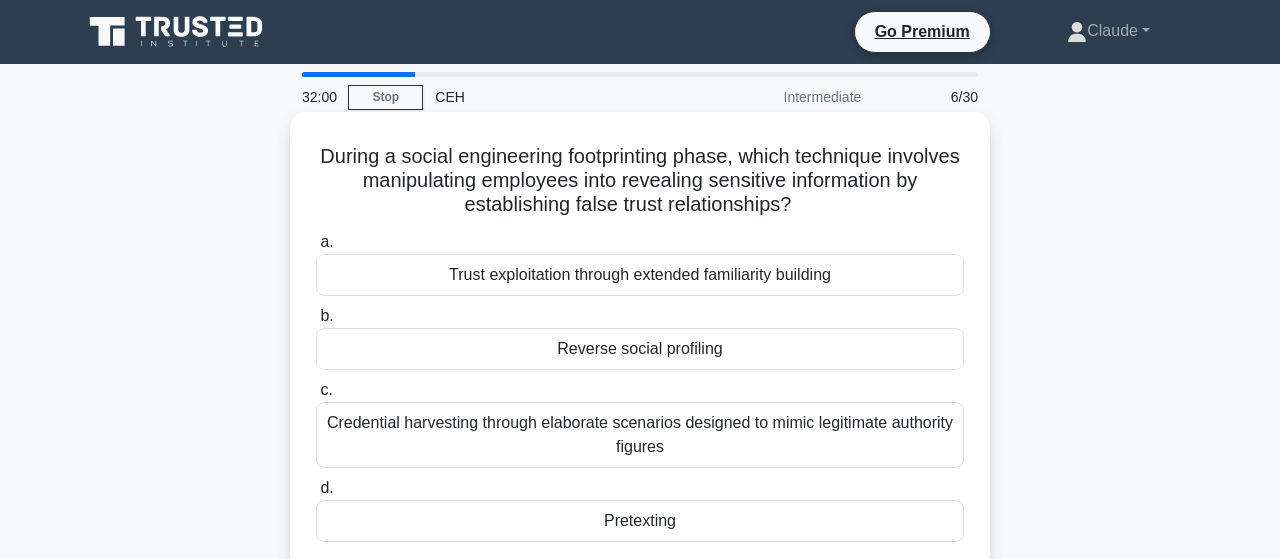 click on "Trust exploitation through extended familiarity building" at bounding box center [640, 275] 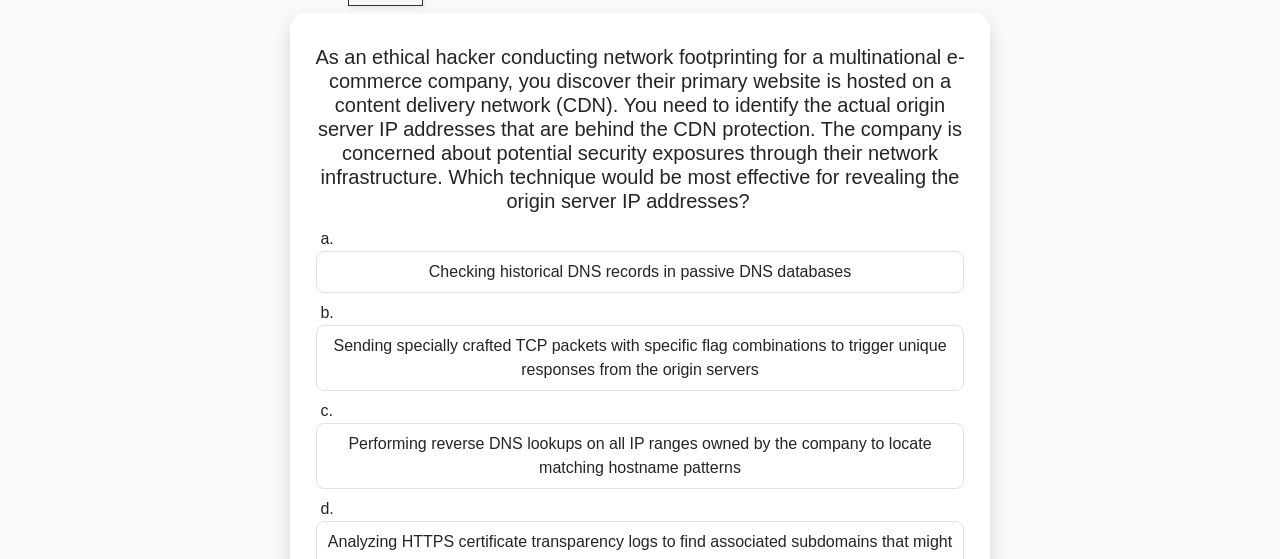 scroll, scrollTop: 208, scrollLeft: 0, axis: vertical 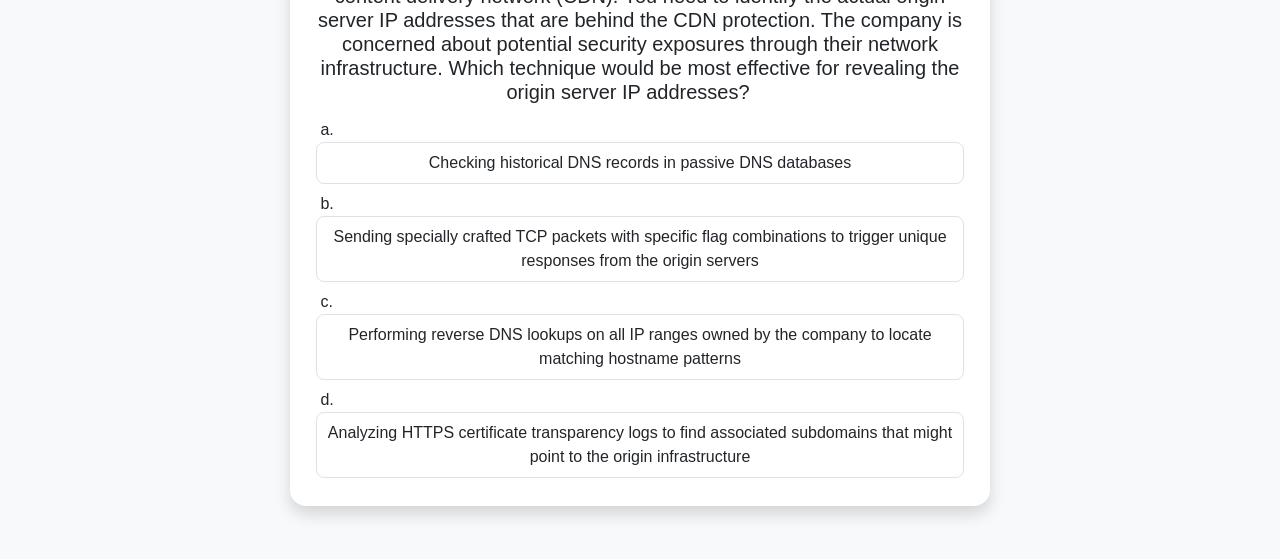 click on "Checking historical DNS records in passive DNS databases" at bounding box center [640, 163] 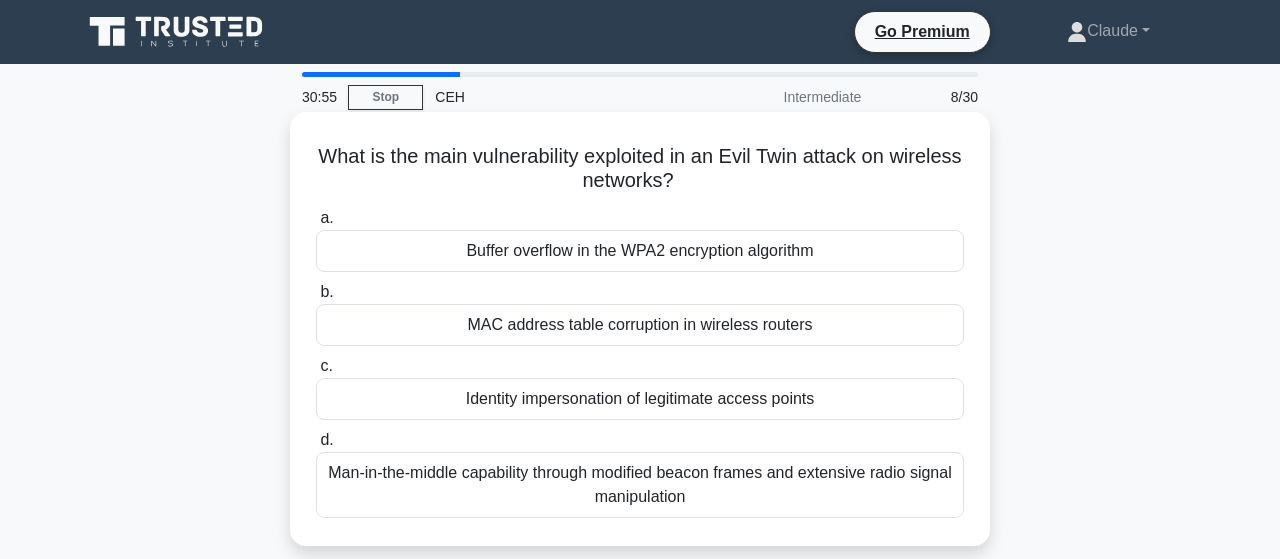 scroll, scrollTop: 0, scrollLeft: 0, axis: both 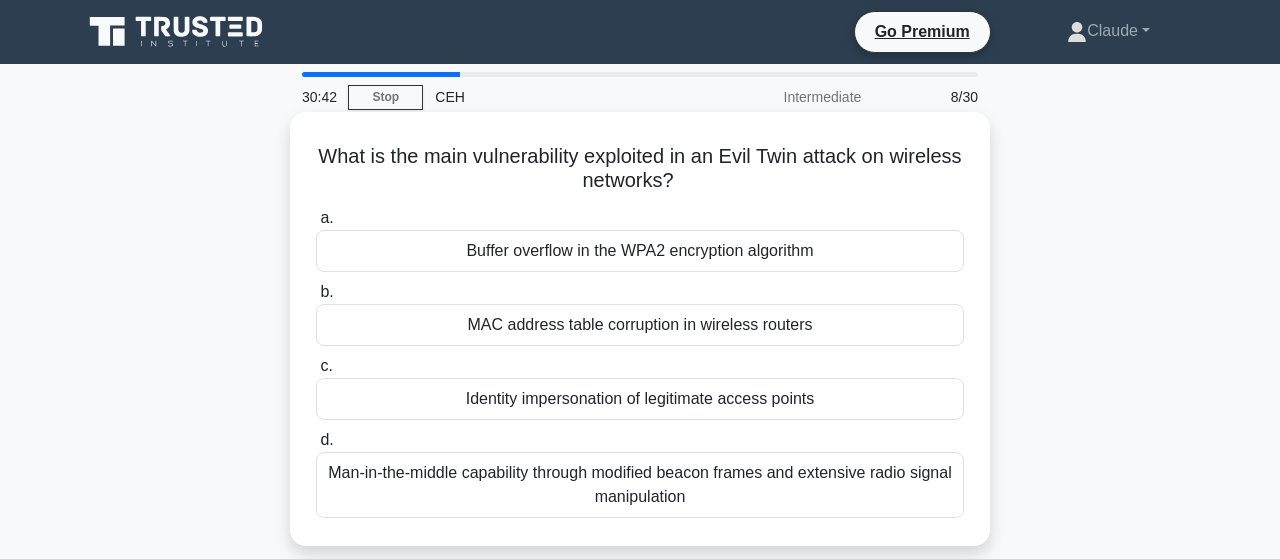 click on "Identity impersonation of legitimate access points" at bounding box center [640, 399] 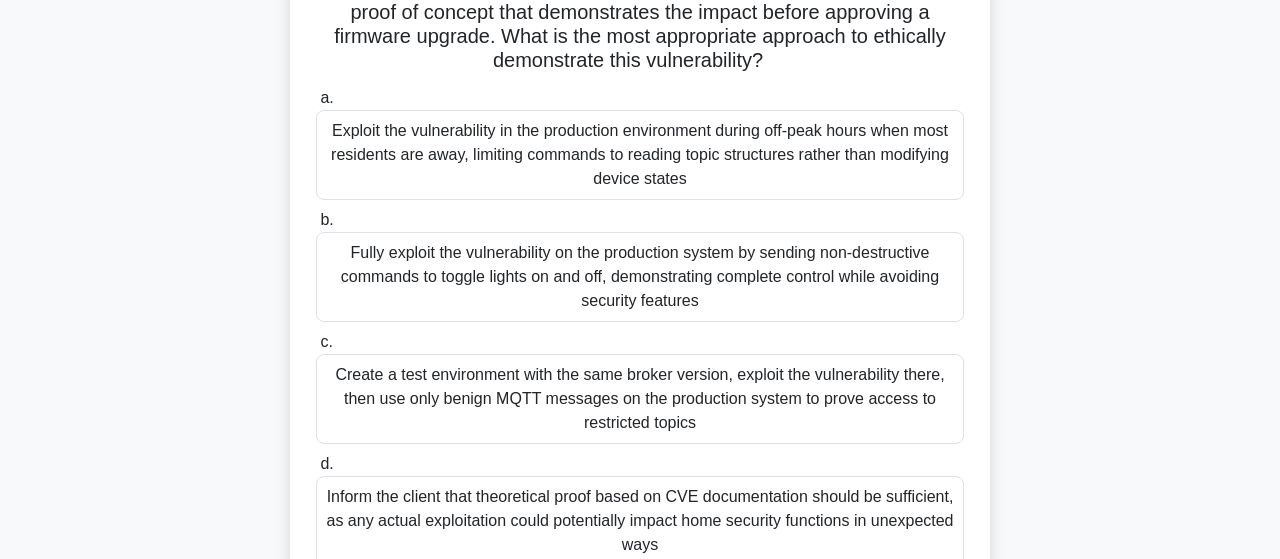 scroll, scrollTop: 312, scrollLeft: 0, axis: vertical 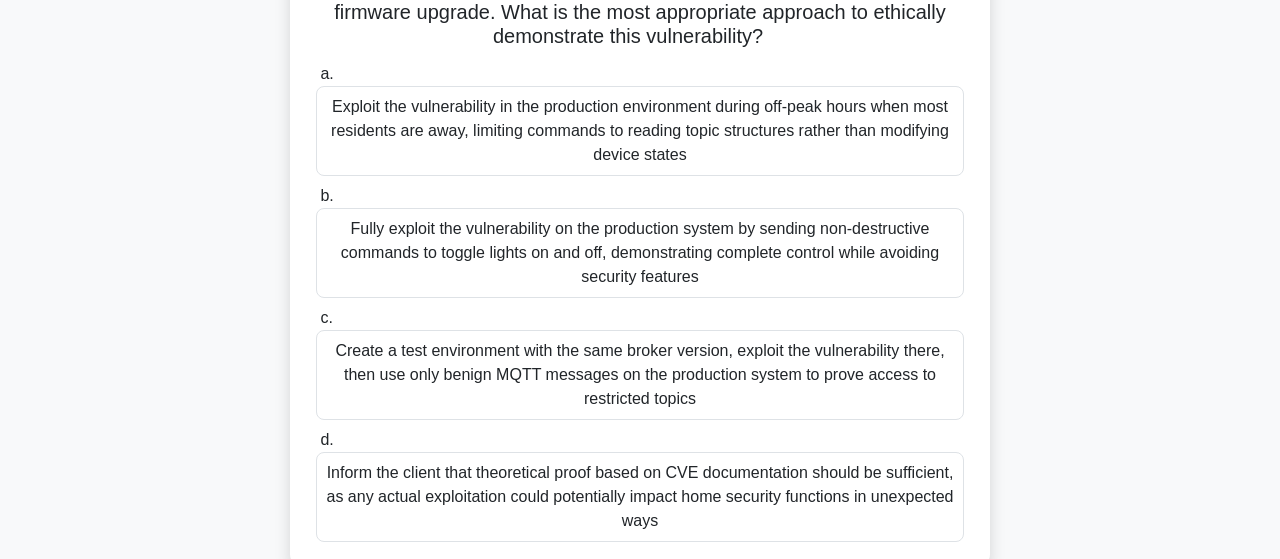 click on "Create a test environment with the same broker version, exploit the vulnerability there, then use only benign MQTT messages on the production system to prove access to restricted topics" at bounding box center (640, 375) 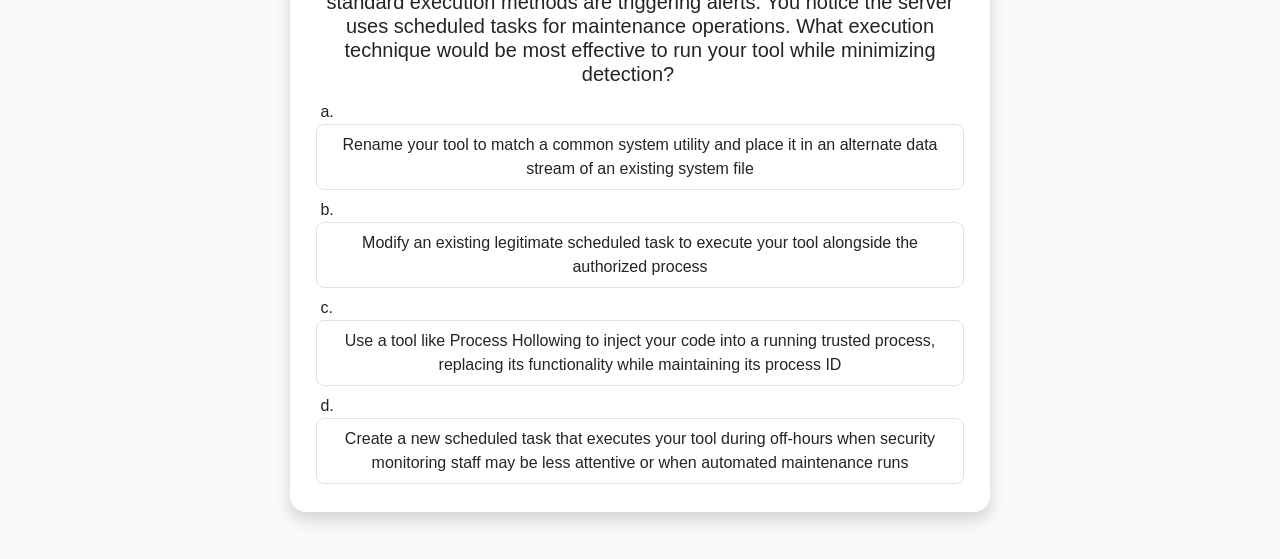 scroll, scrollTop: 312, scrollLeft: 0, axis: vertical 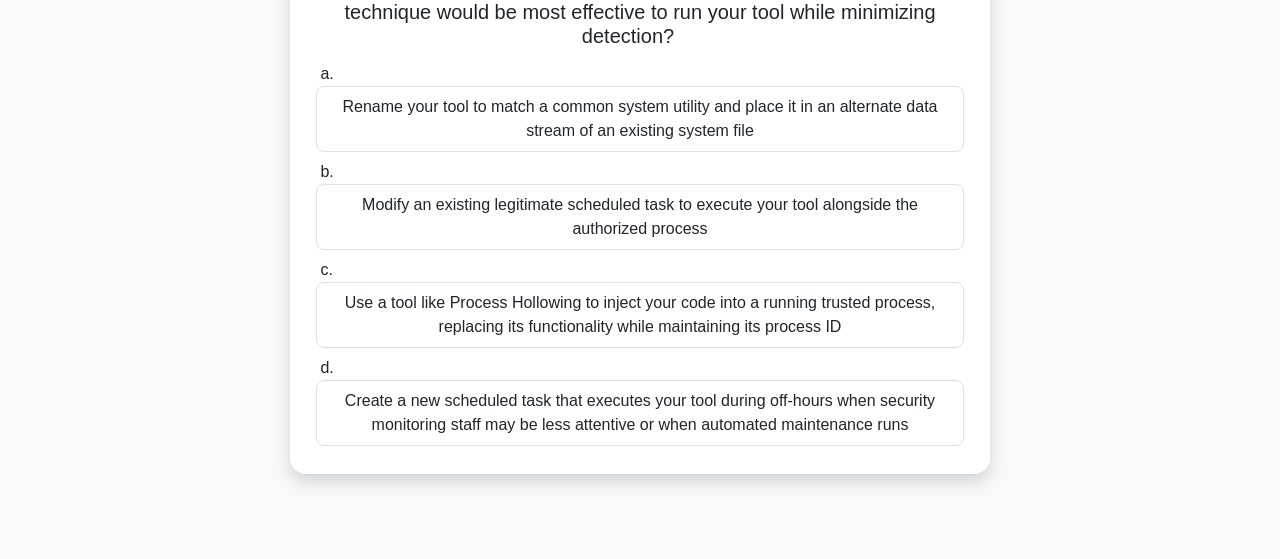 click on "Modify an existing legitimate scheduled task to execute your tool alongside the authorized process" at bounding box center [640, 217] 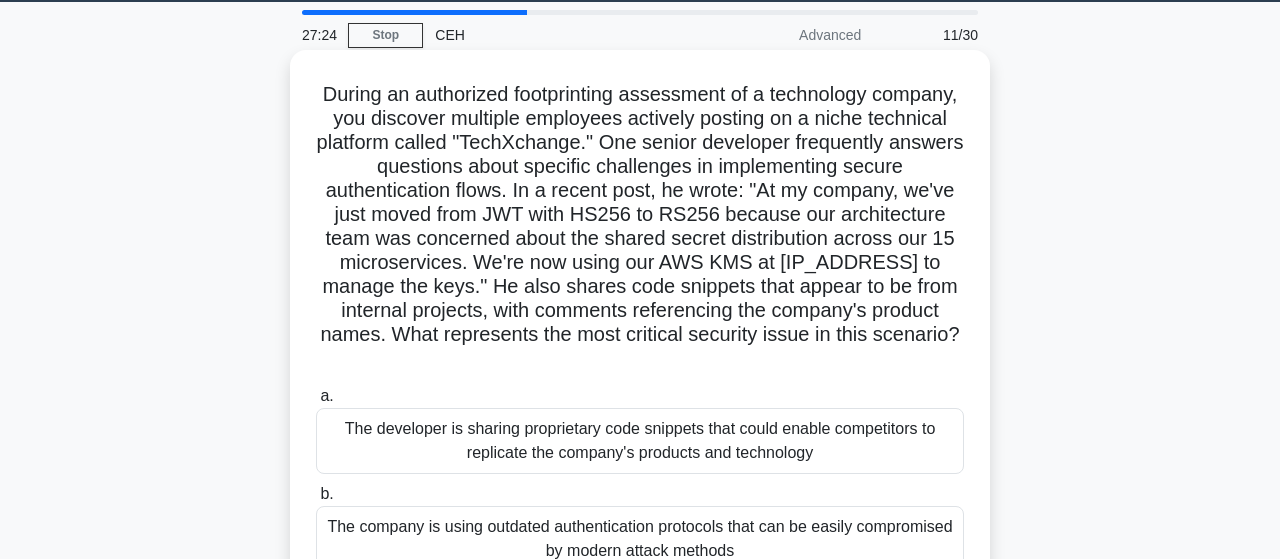 scroll, scrollTop: 18, scrollLeft: 0, axis: vertical 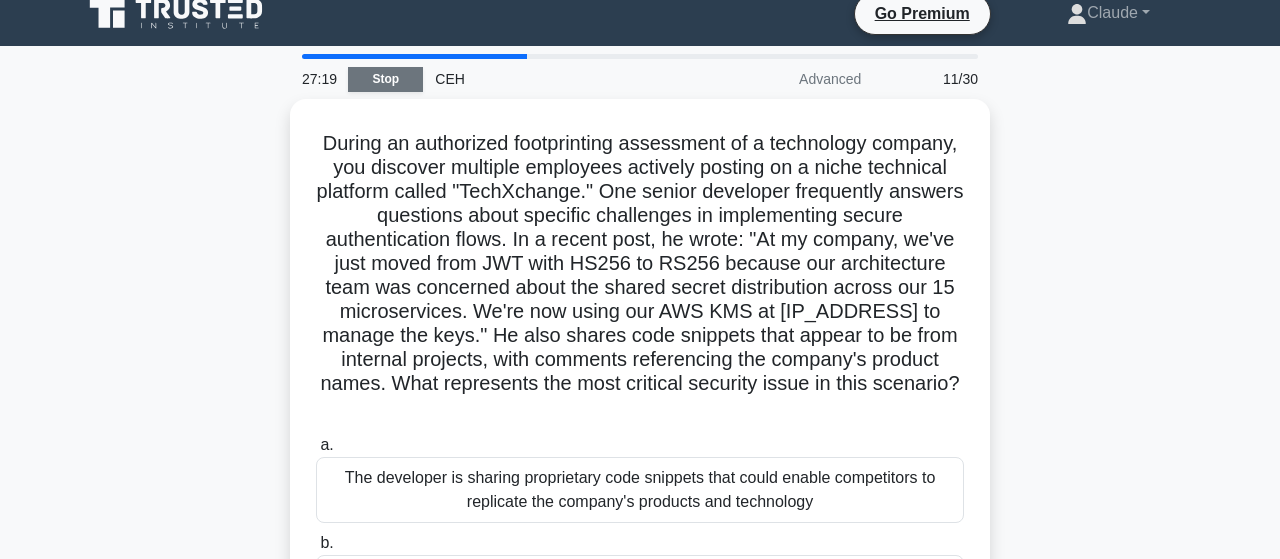 click on "Stop" at bounding box center (385, 79) 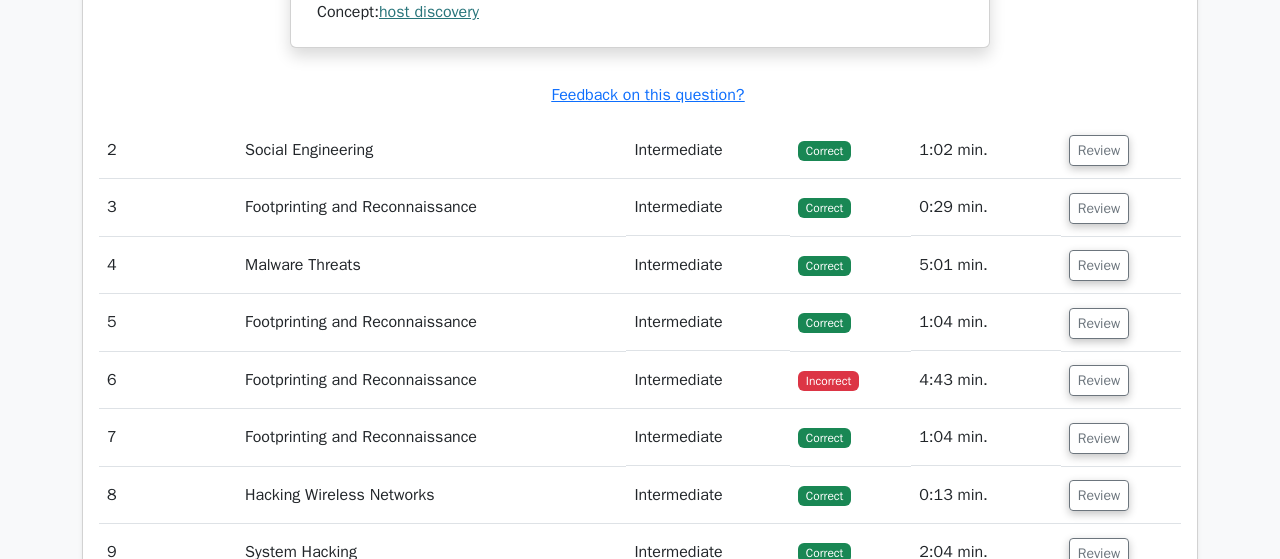 scroll, scrollTop: 2808, scrollLeft: 0, axis: vertical 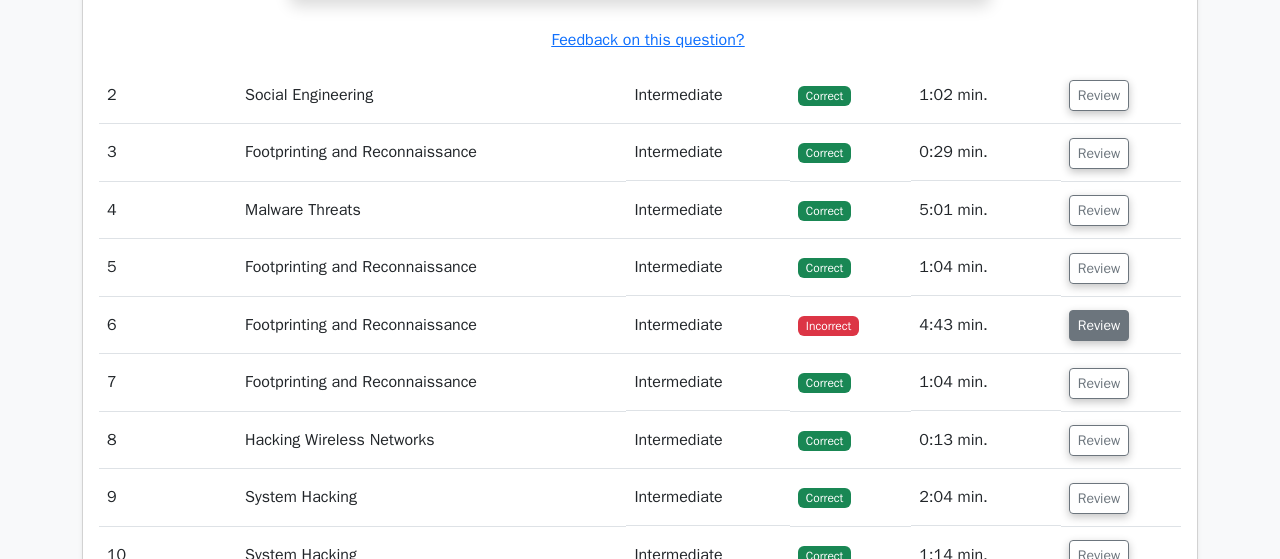 click on "Review" at bounding box center (1099, 325) 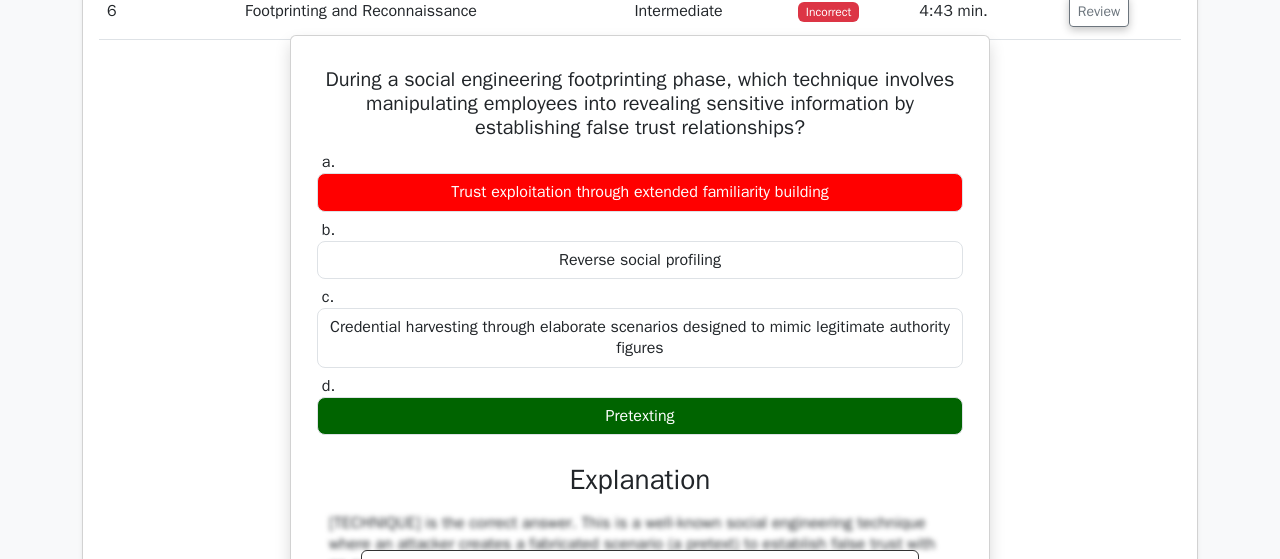 scroll, scrollTop: 3120, scrollLeft: 0, axis: vertical 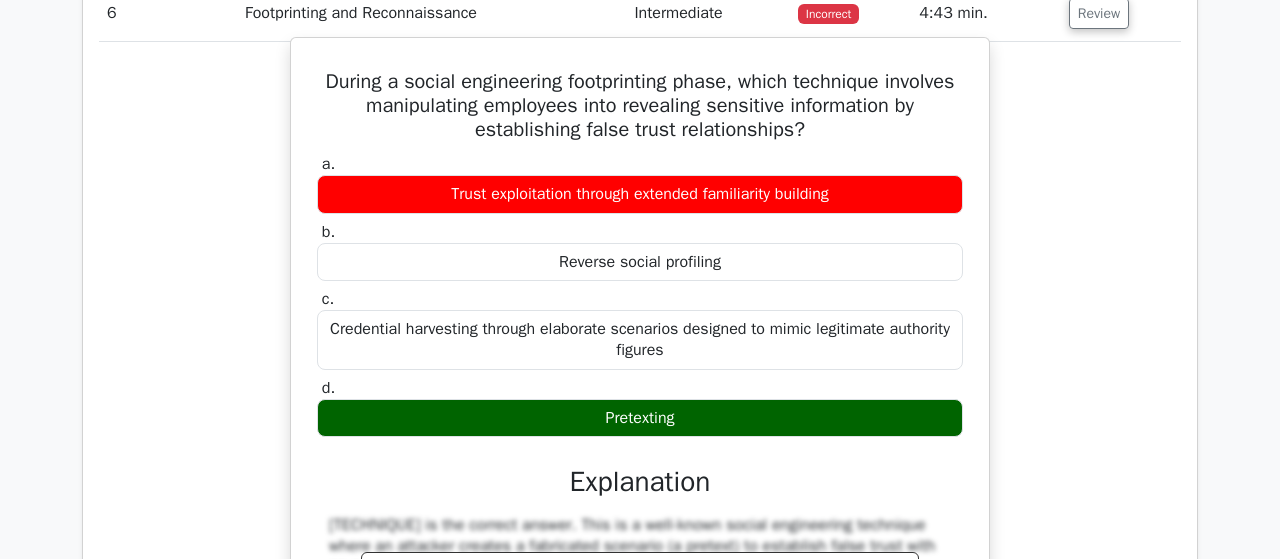 drag, startPoint x: 323, startPoint y: 74, endPoint x: 889, endPoint y: 425, distance: 666.00073 